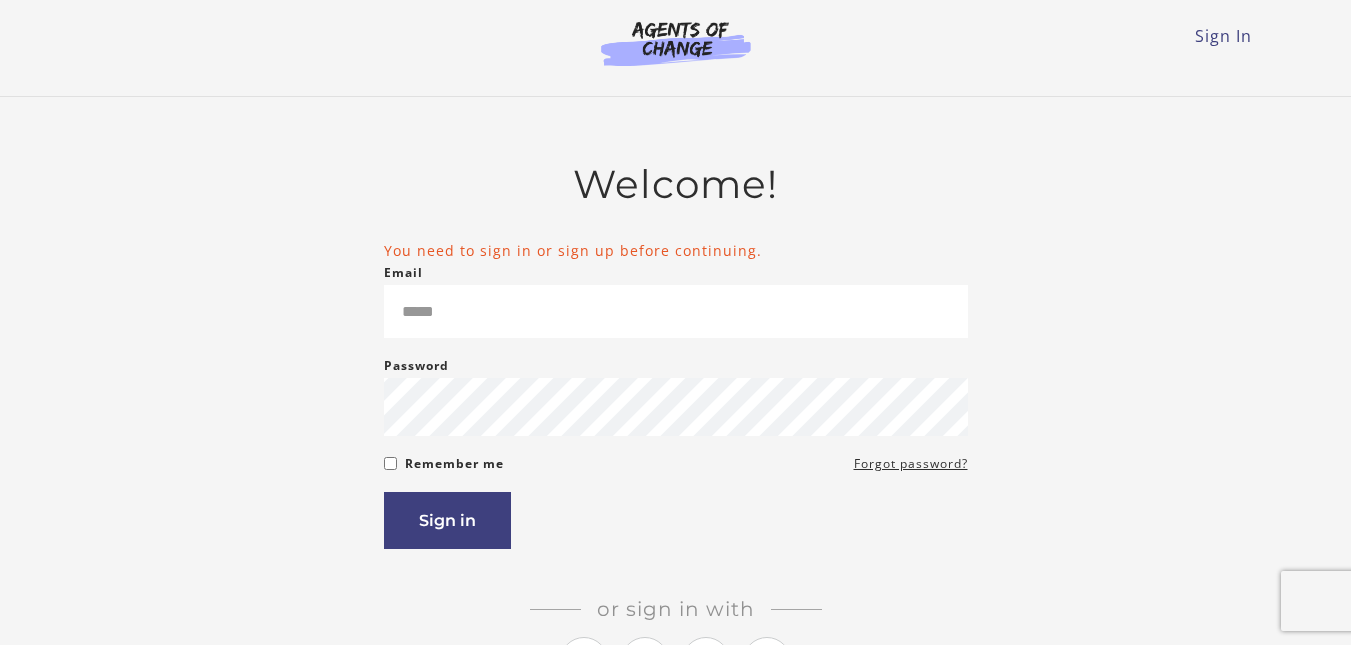scroll, scrollTop: 0, scrollLeft: 0, axis: both 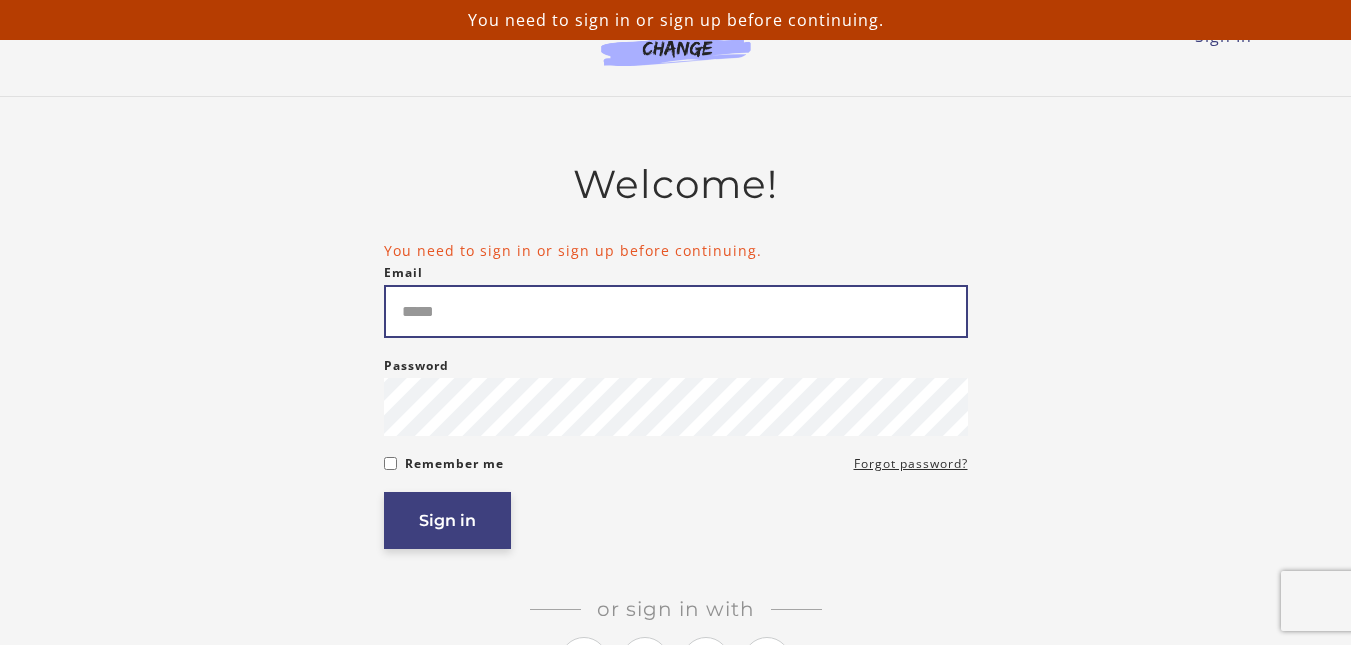 type on "**********" 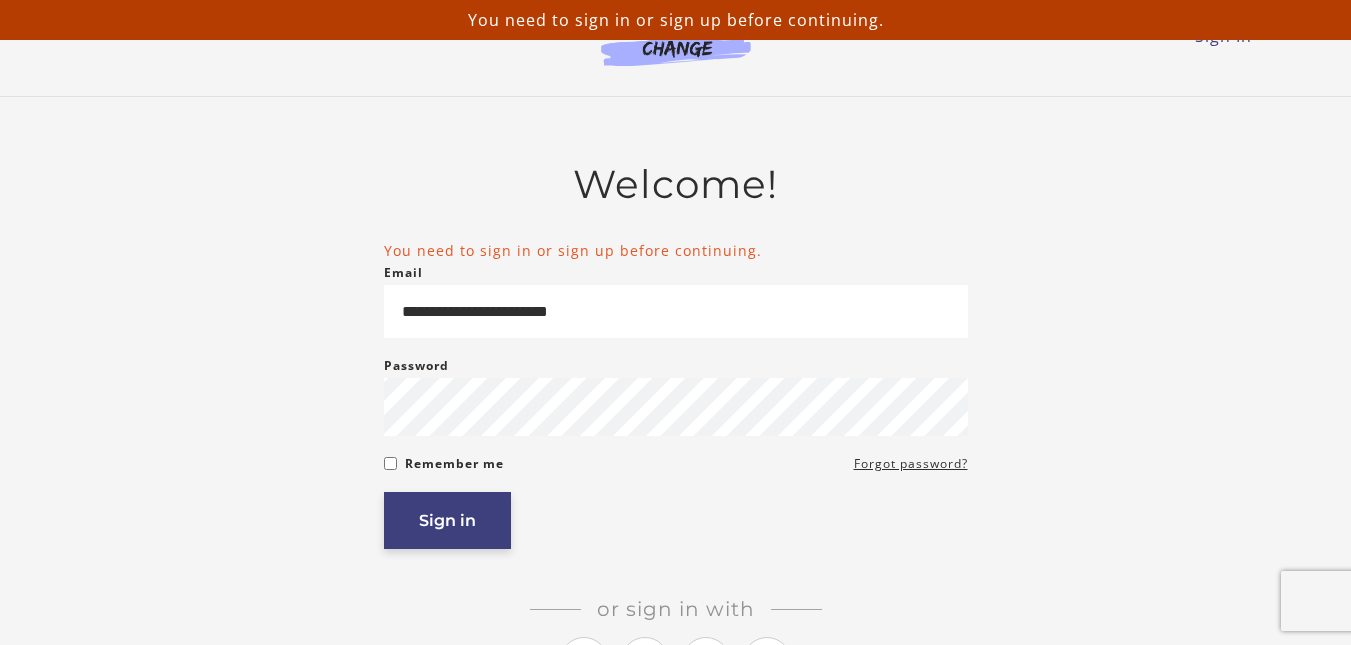 click on "Sign in" at bounding box center [447, 520] 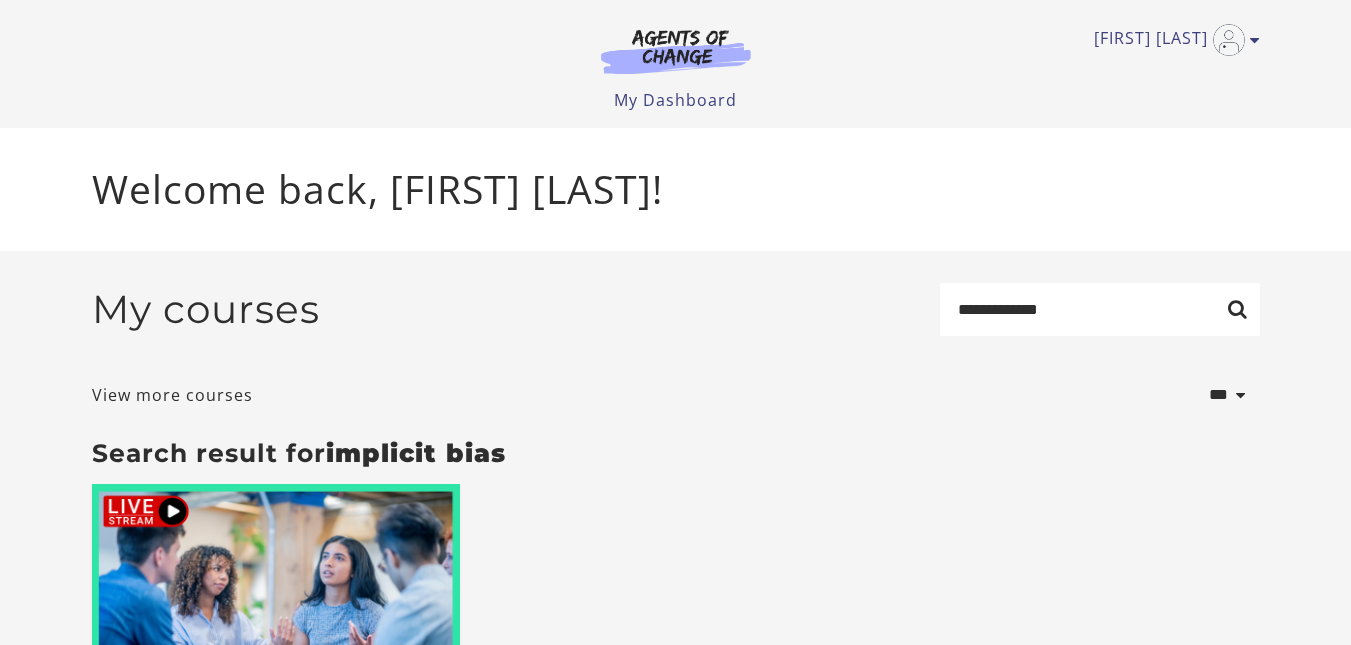 scroll, scrollTop: 0, scrollLeft: 0, axis: both 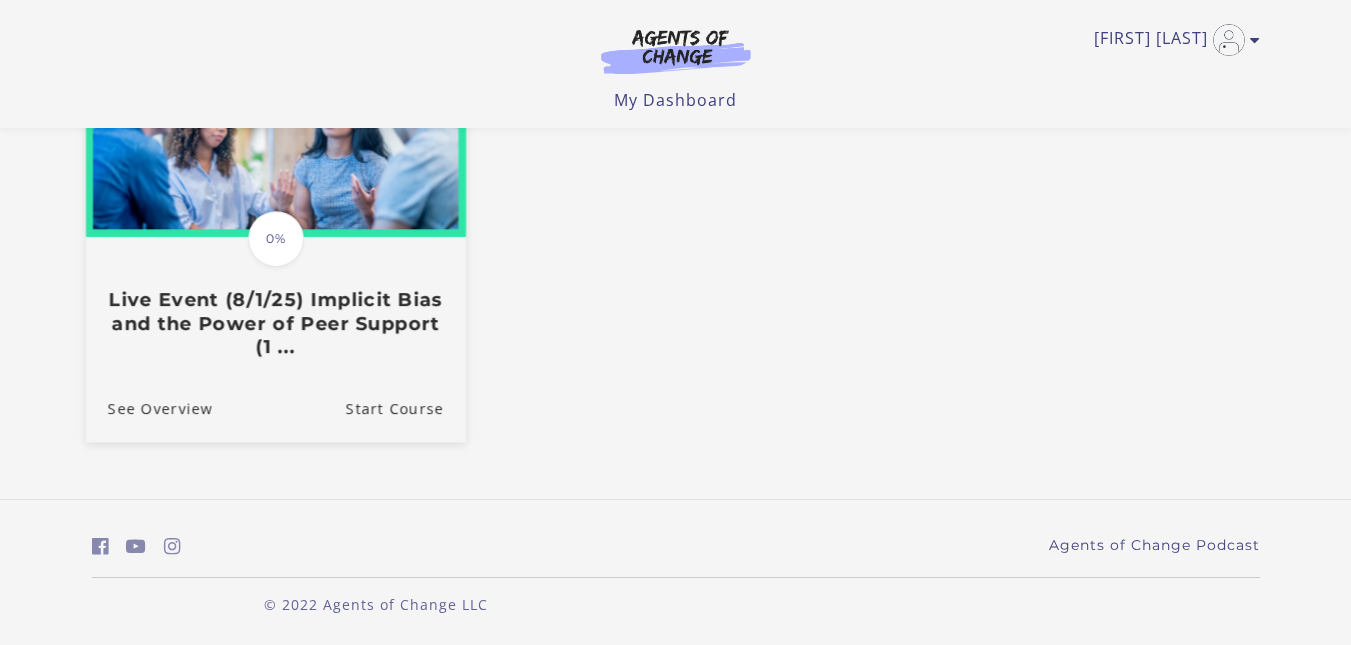 click on "Live Event (8/1/25) Implicit Bias and the Power of Peer Support (1 ..." at bounding box center [275, 323] 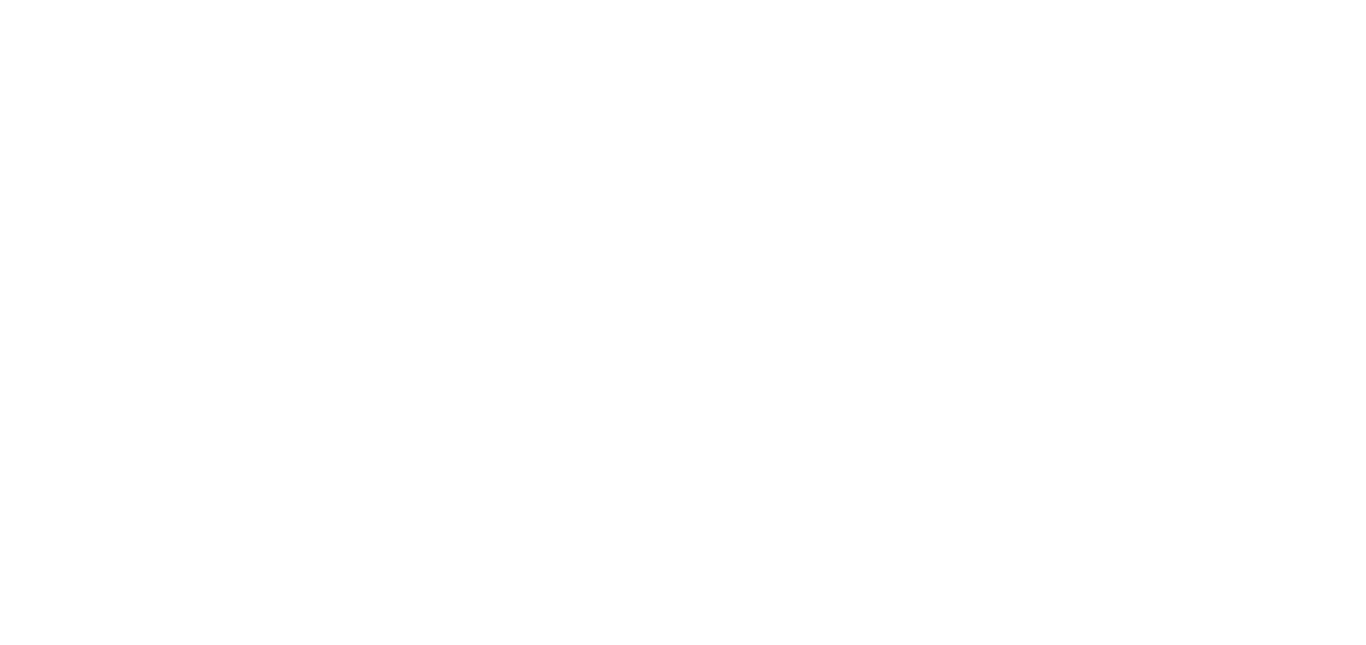 scroll, scrollTop: 0, scrollLeft: 0, axis: both 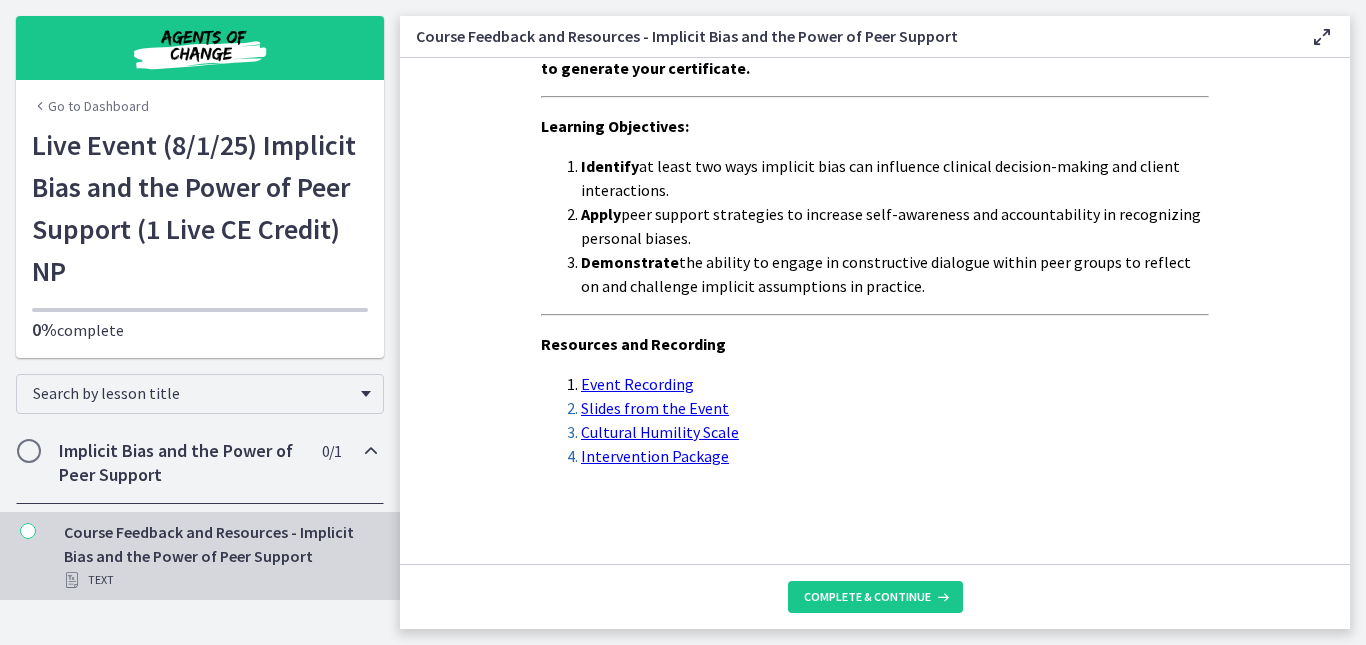 click at bounding box center [28, 531] 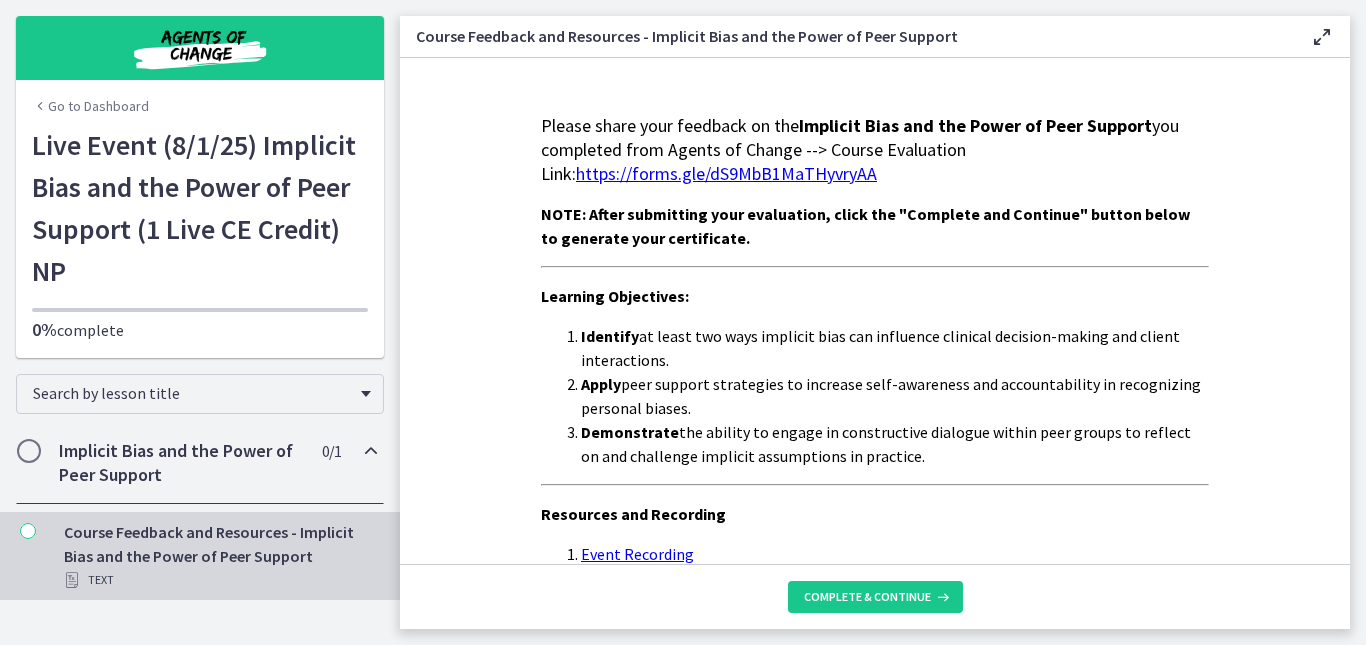 drag, startPoint x: 1350, startPoint y: 339, endPoint x: 1301, endPoint y: 49, distance: 294.11053 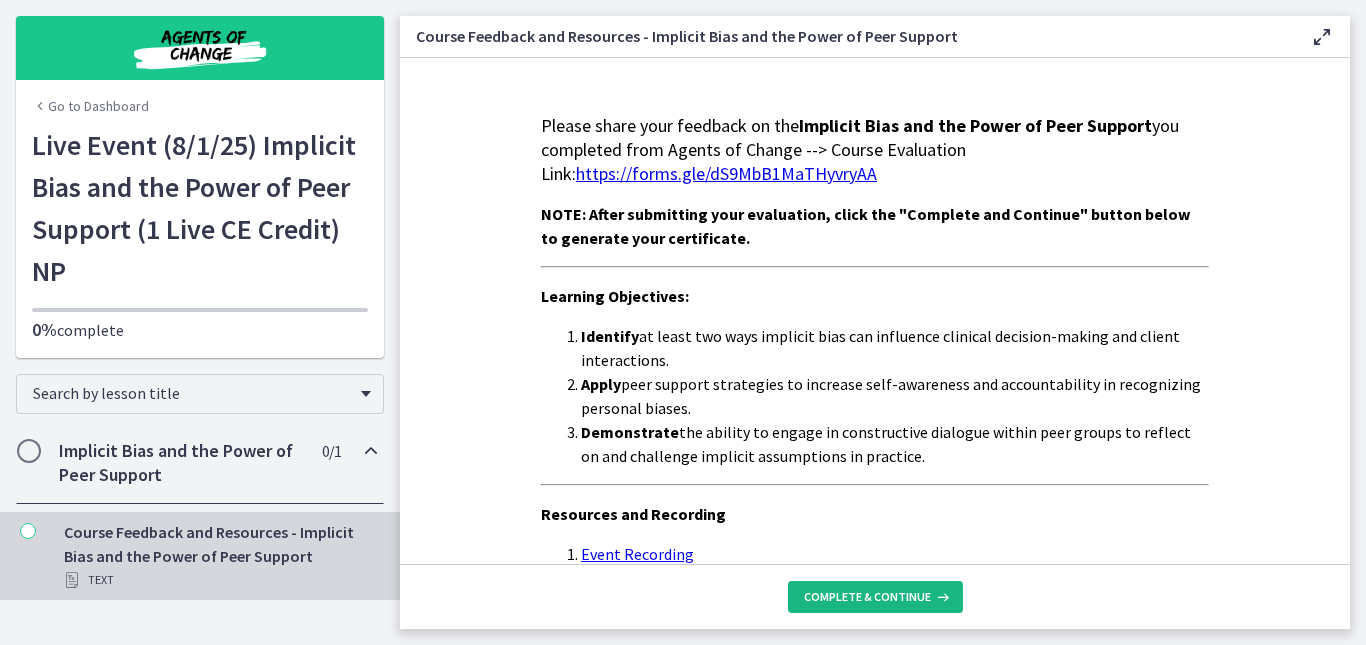 click on "Complete & continue" at bounding box center [867, 597] 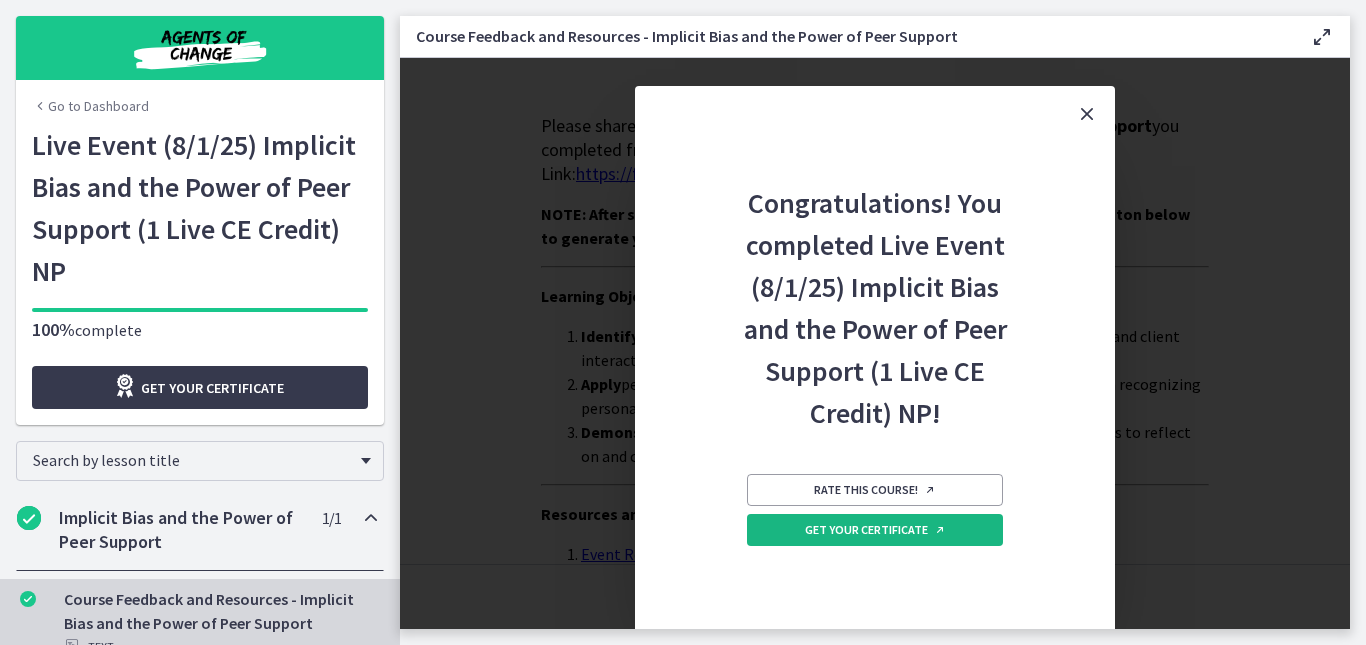 click on "Get your certificate" at bounding box center [875, 530] 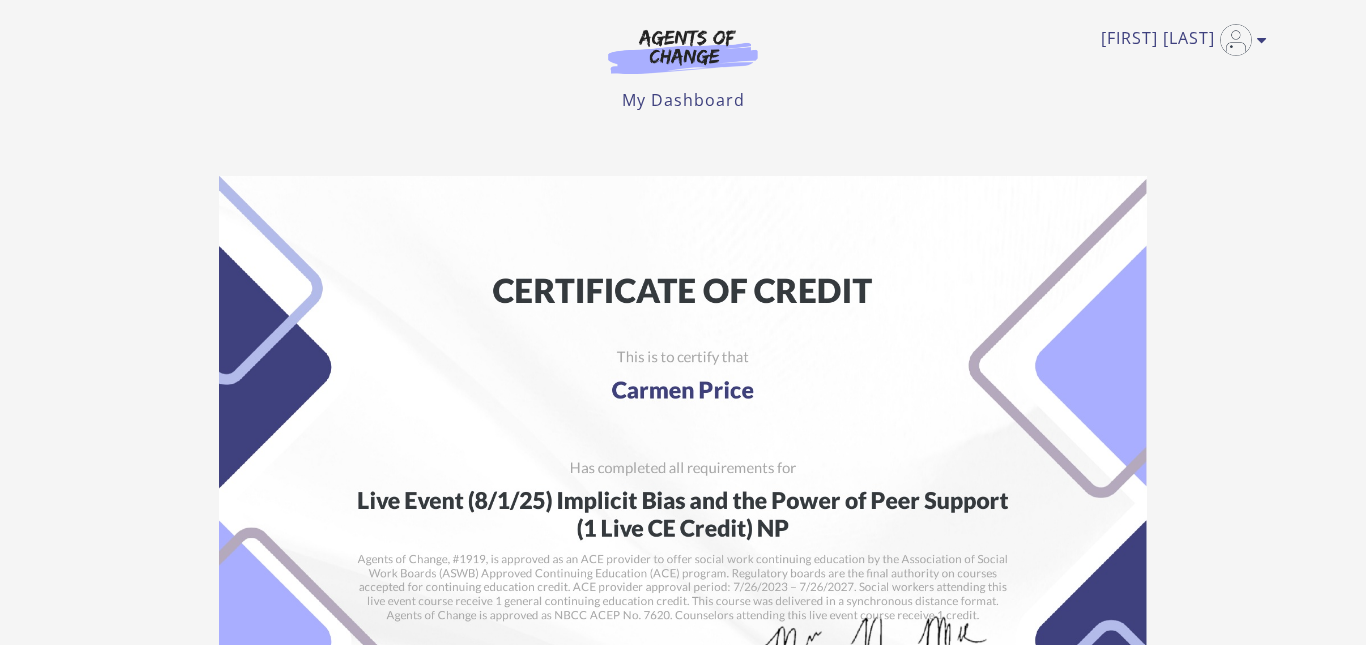 scroll, scrollTop: 0, scrollLeft: 0, axis: both 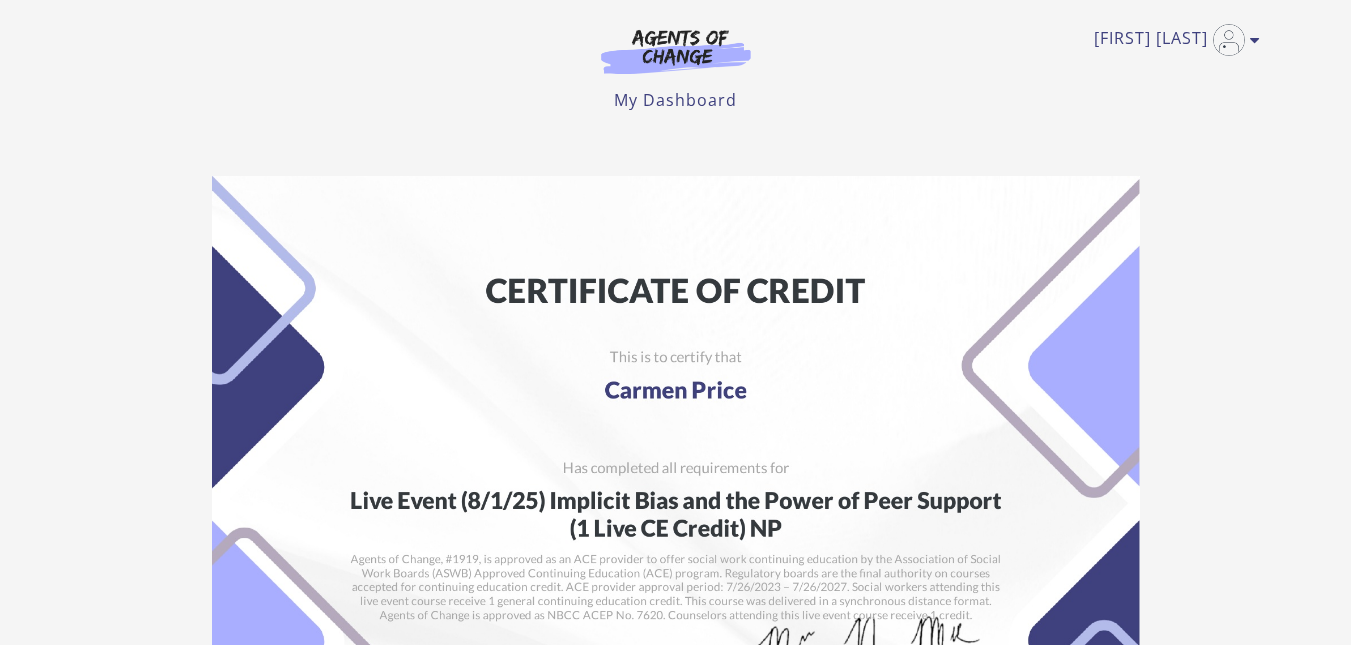 drag, startPoint x: 790, startPoint y: 327, endPoint x: 1316, endPoint y: 193, distance: 542.8002 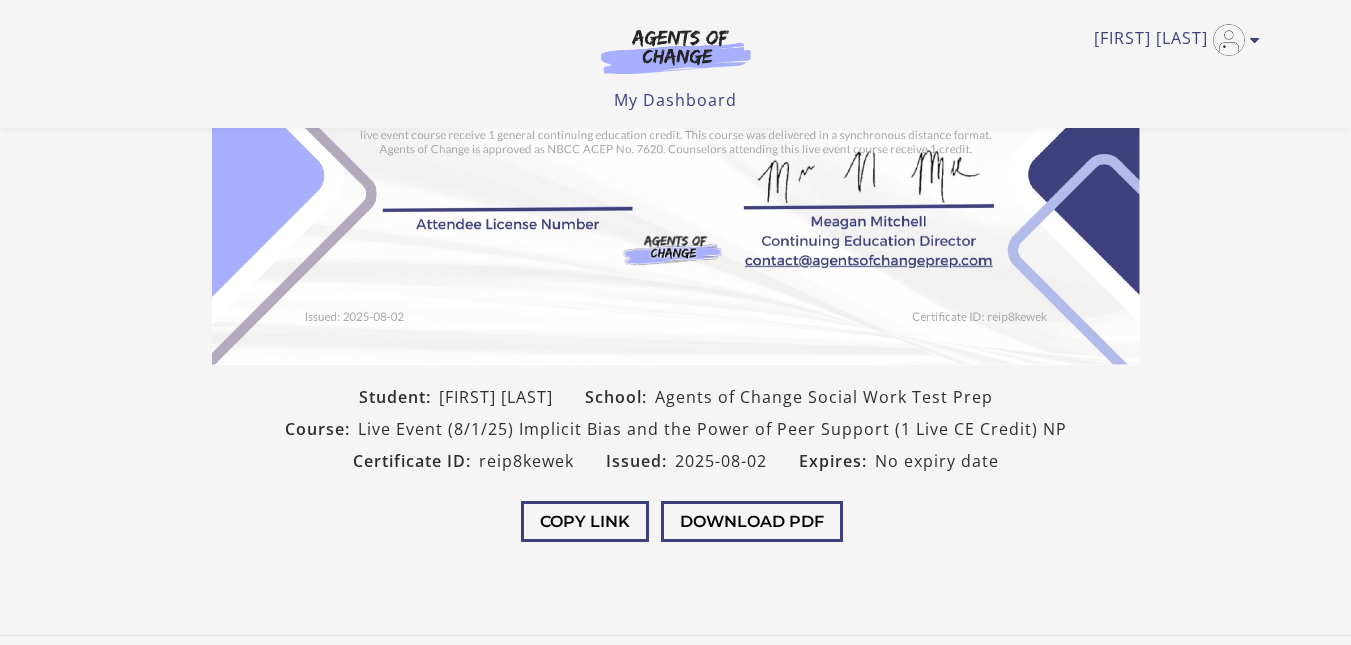 scroll, scrollTop: 346, scrollLeft: 0, axis: vertical 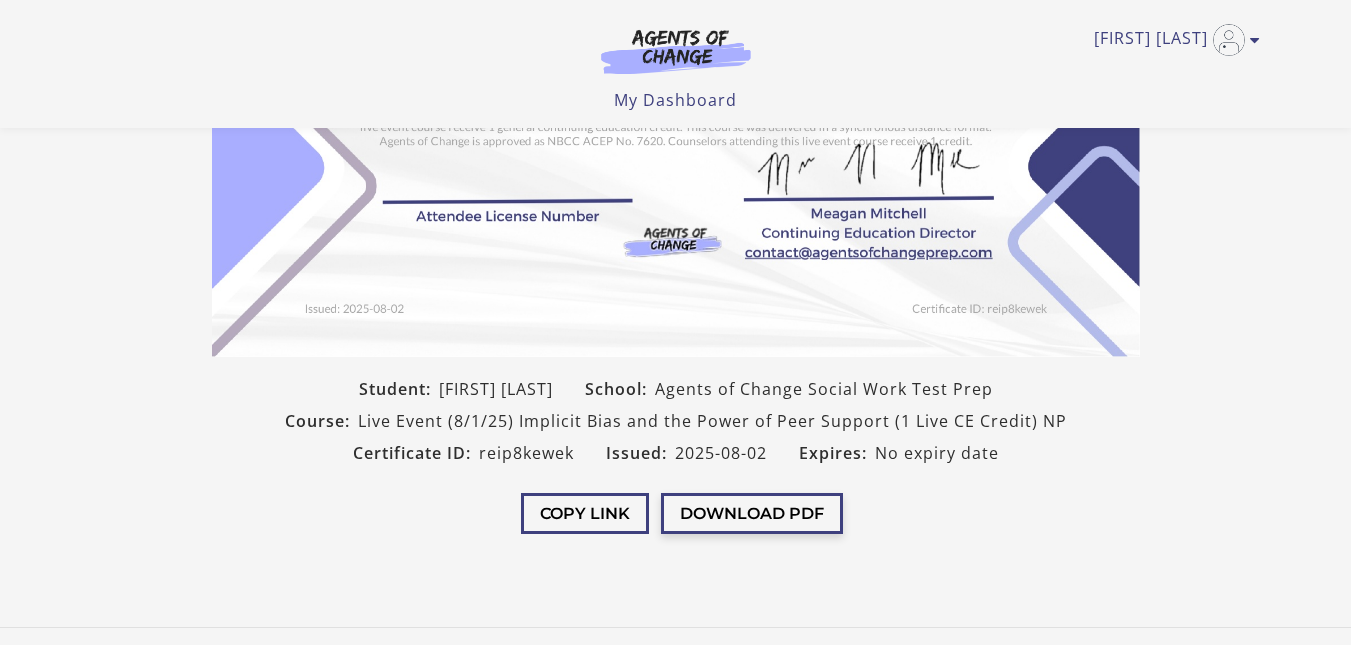 click on "Download PDF" at bounding box center (752, 513) 